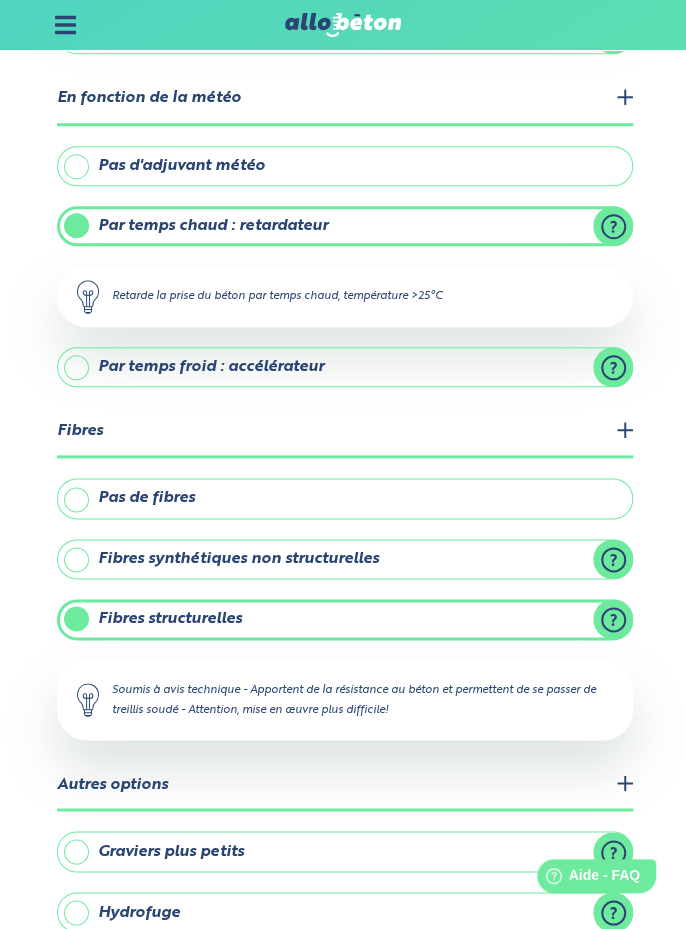 scroll, scrollTop: 0, scrollLeft: 0, axis: both 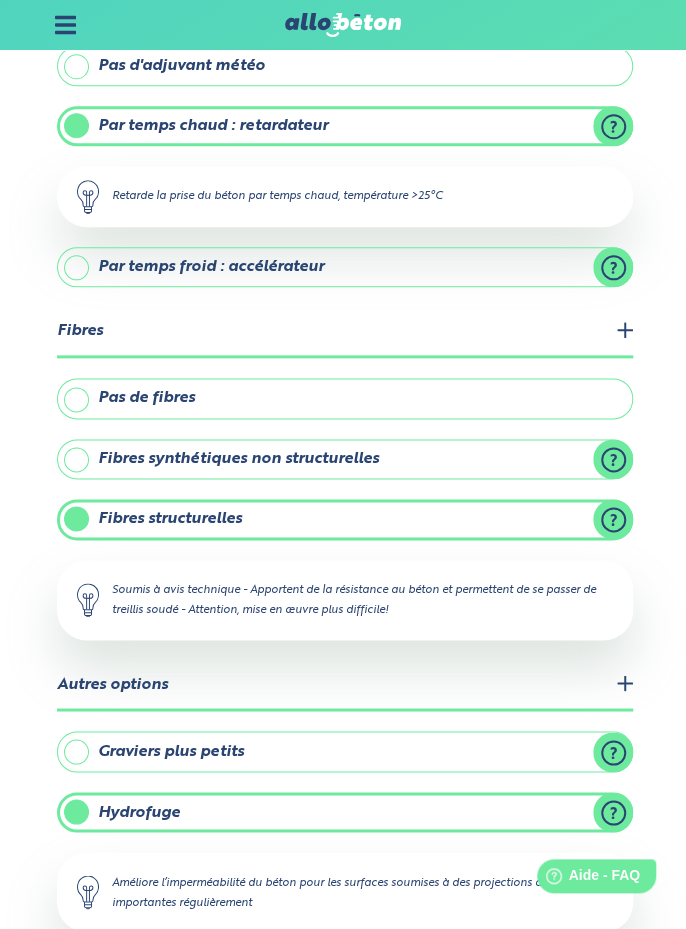click on "Suivant" at bounding box center (343, 982) 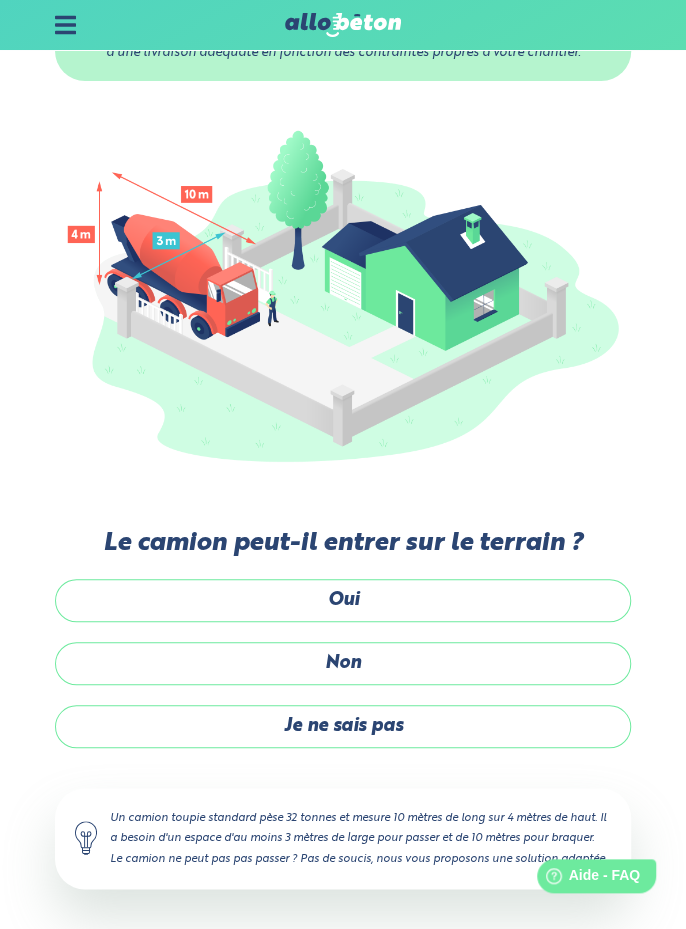 scroll, scrollTop: 46, scrollLeft: 0, axis: vertical 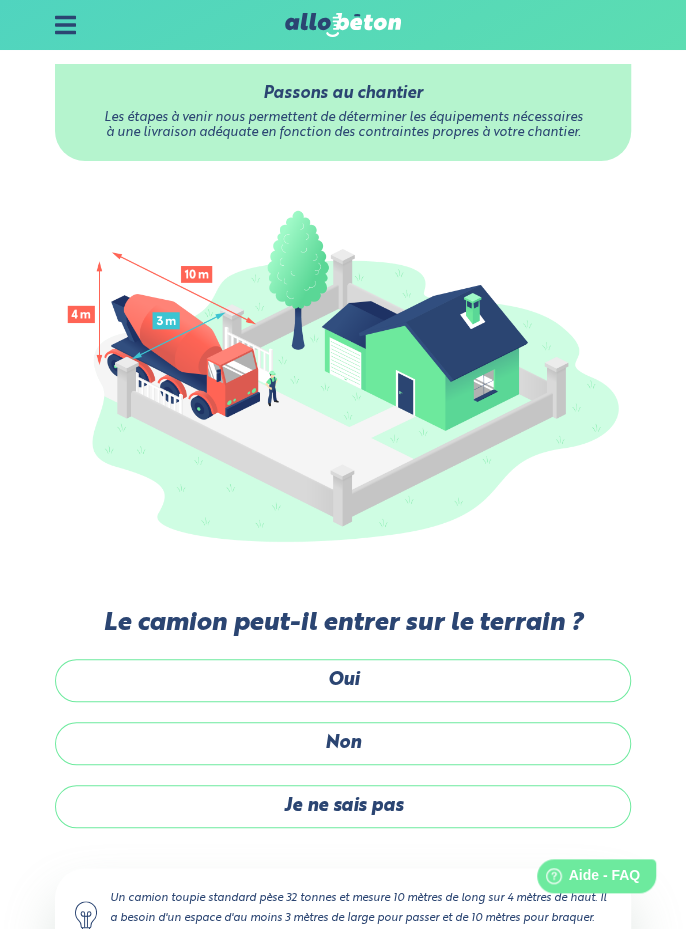 click on "Oui" at bounding box center [343, 680] 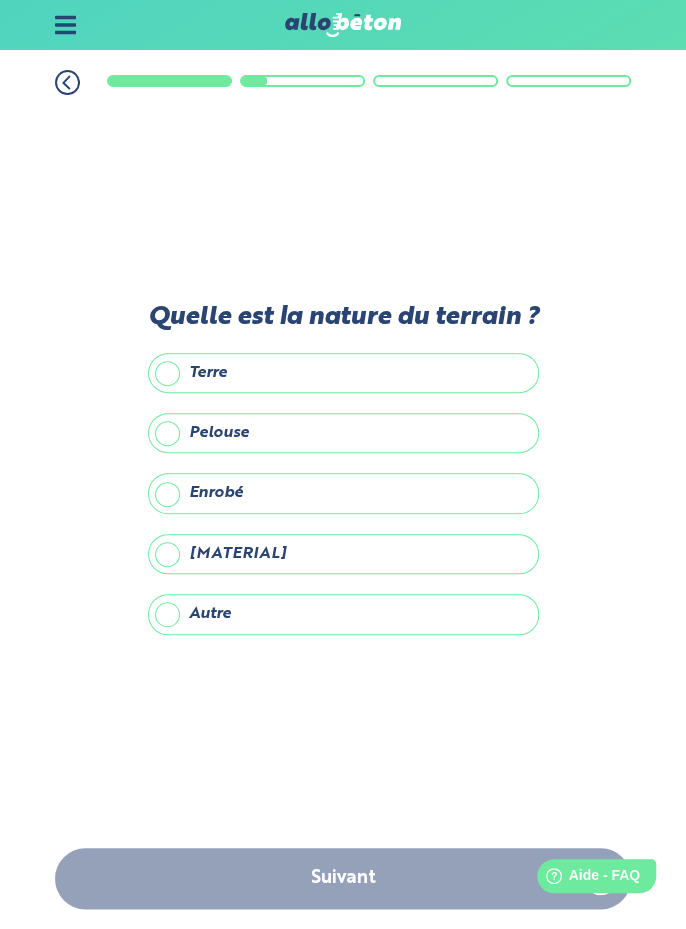 scroll, scrollTop: 0, scrollLeft: 0, axis: both 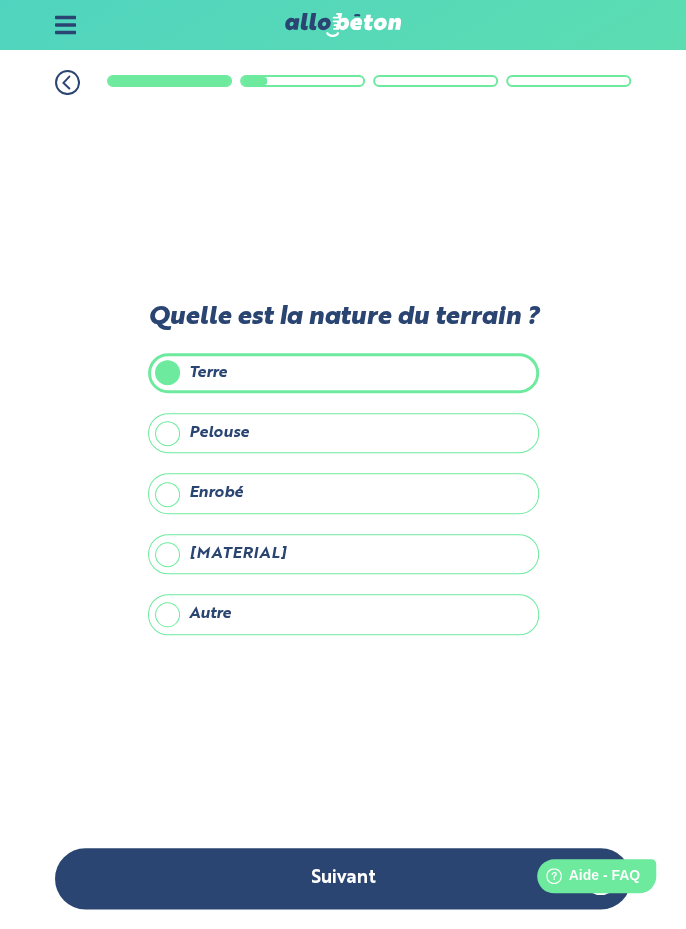 click on "Enrobé" at bounding box center (343, 493) 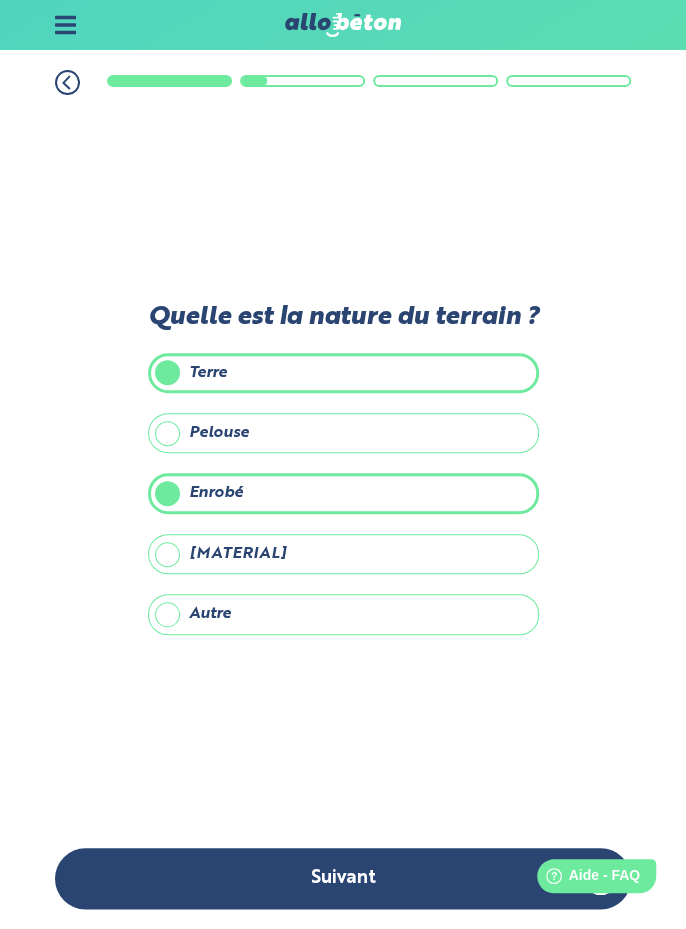 click on "Terre" at bounding box center [343, 373] 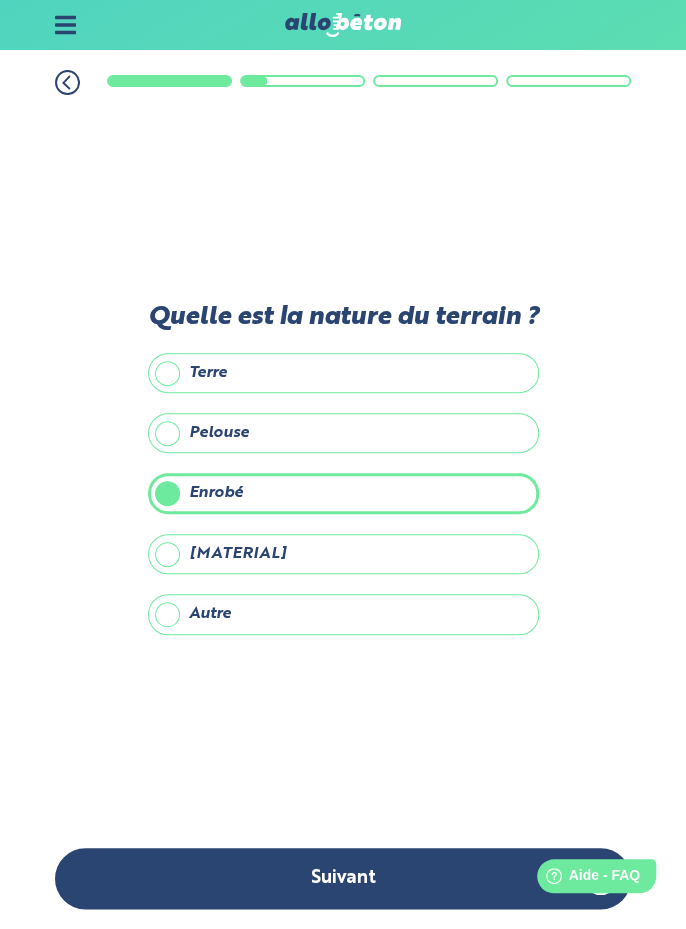 click on "Suivant" at bounding box center [343, 878] 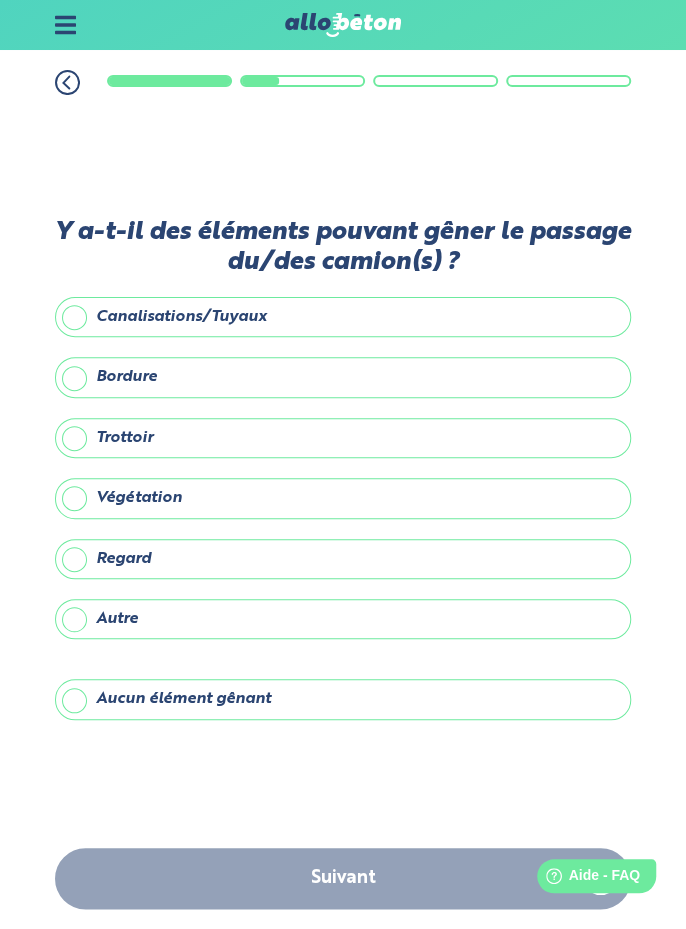 click on "Aucun élément gênant" at bounding box center (343, 699) 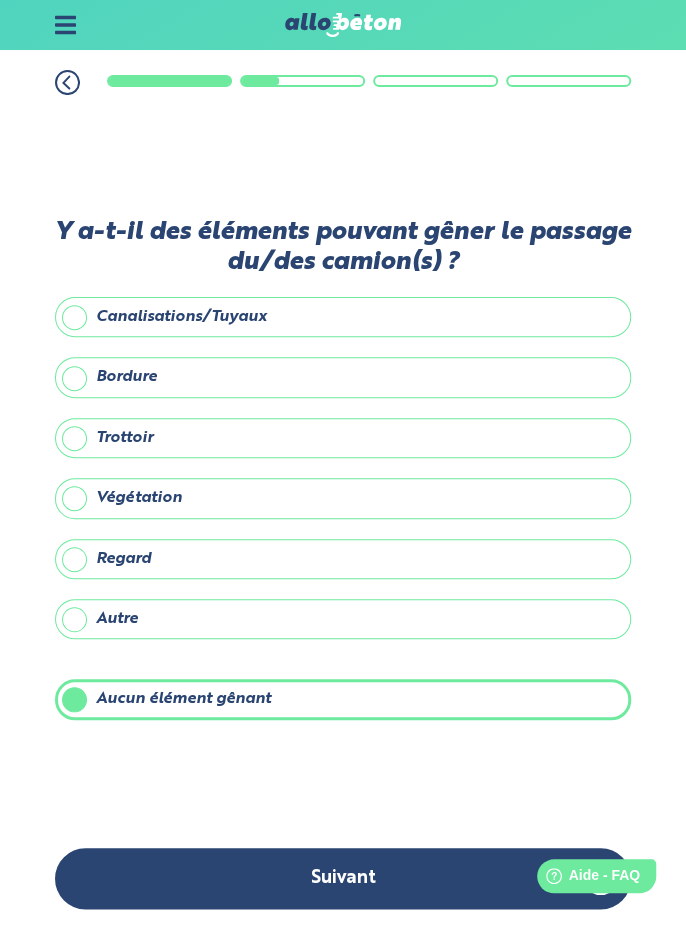 click on "Suivant" at bounding box center (343, 878) 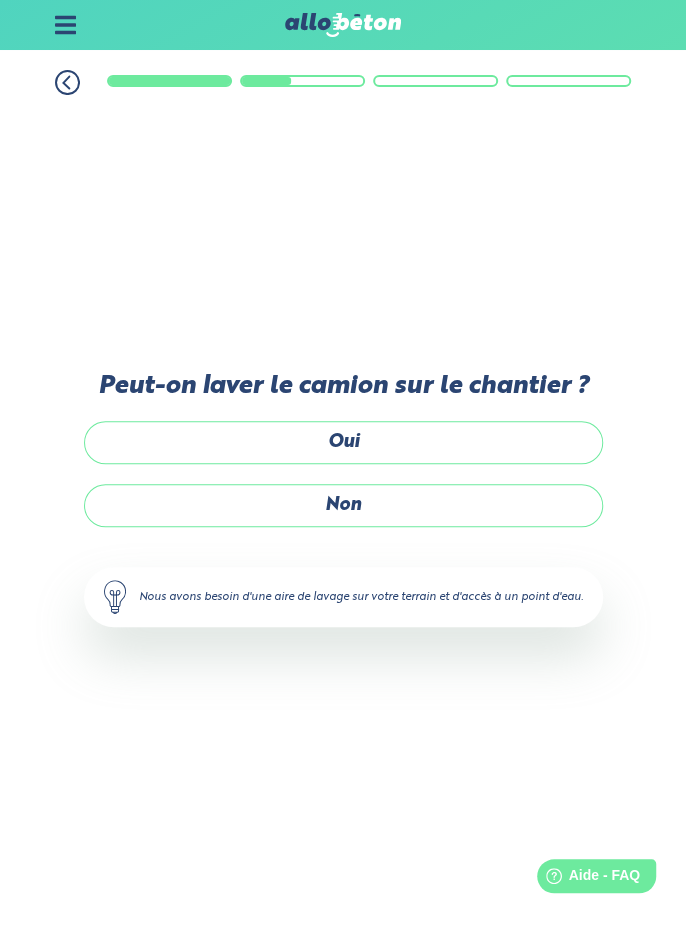 click on "Oui" at bounding box center (343, 442) 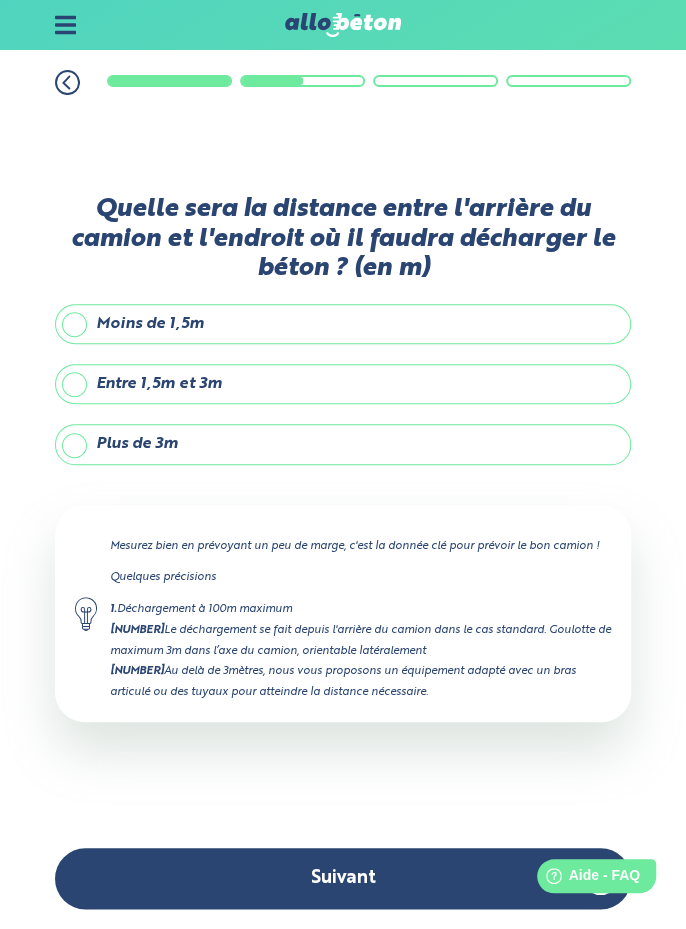 click on "Plus de 3m" at bounding box center (343, 444) 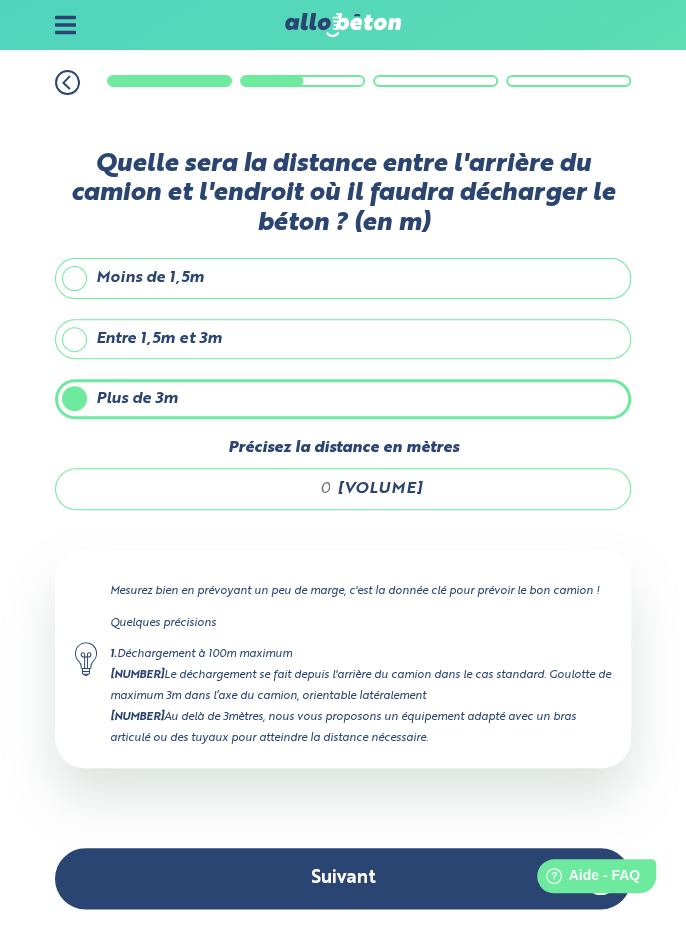 click on "Précisez la distance en mètres" at bounding box center [204, 489] 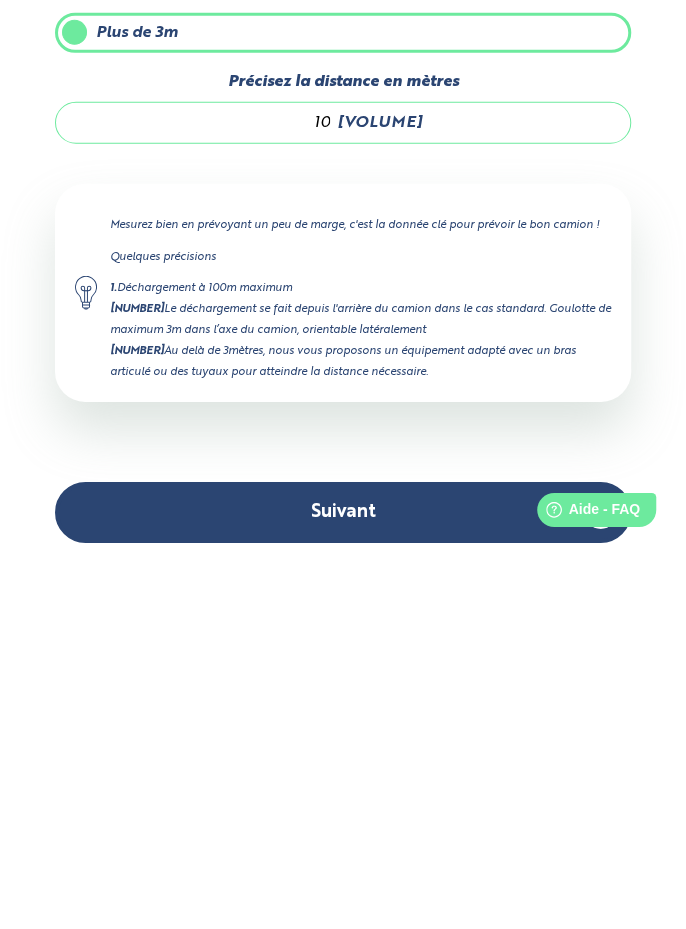 scroll, scrollTop: 96, scrollLeft: 0, axis: vertical 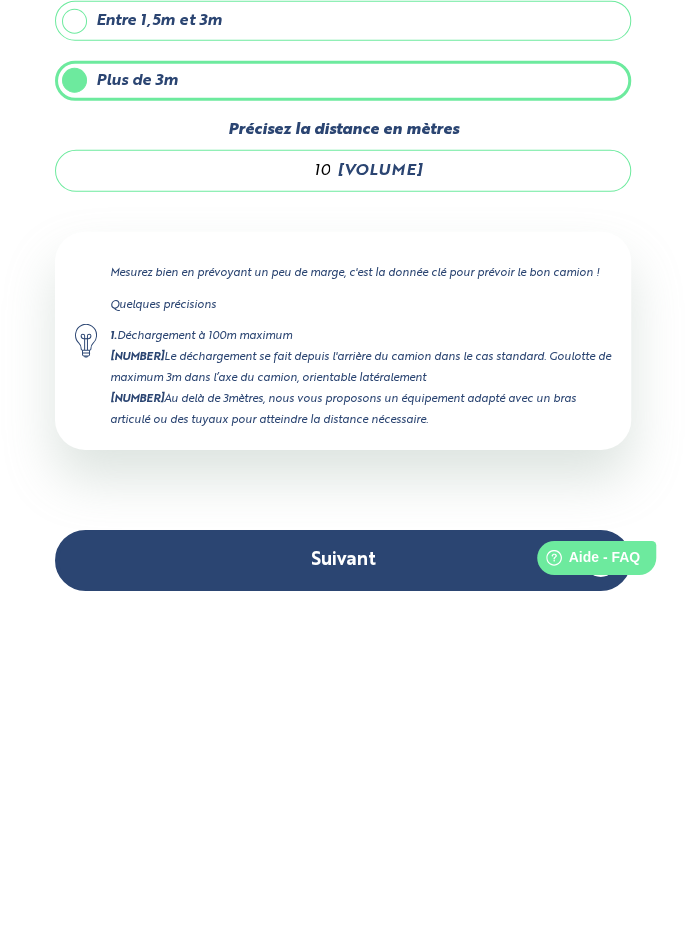 type on "[NUMBER]" 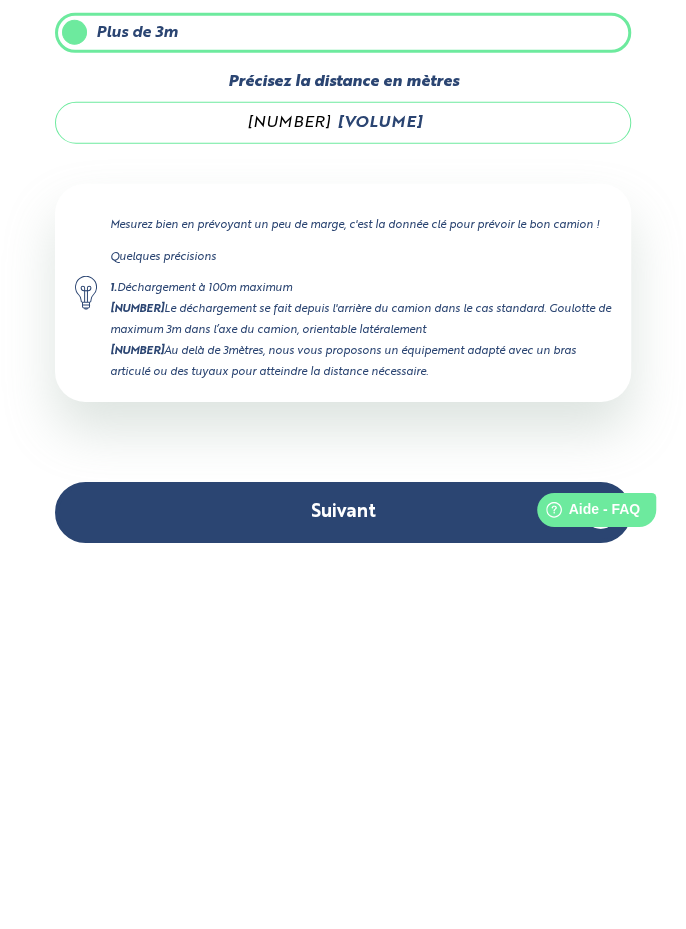 type on "[NUMBER]" 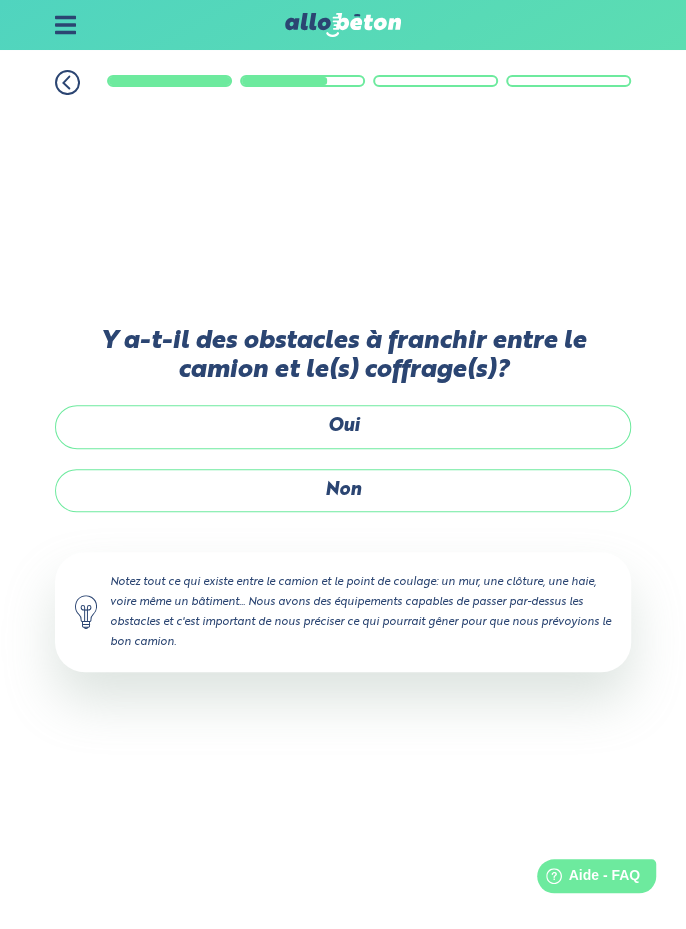 click on "Non" at bounding box center [343, 490] 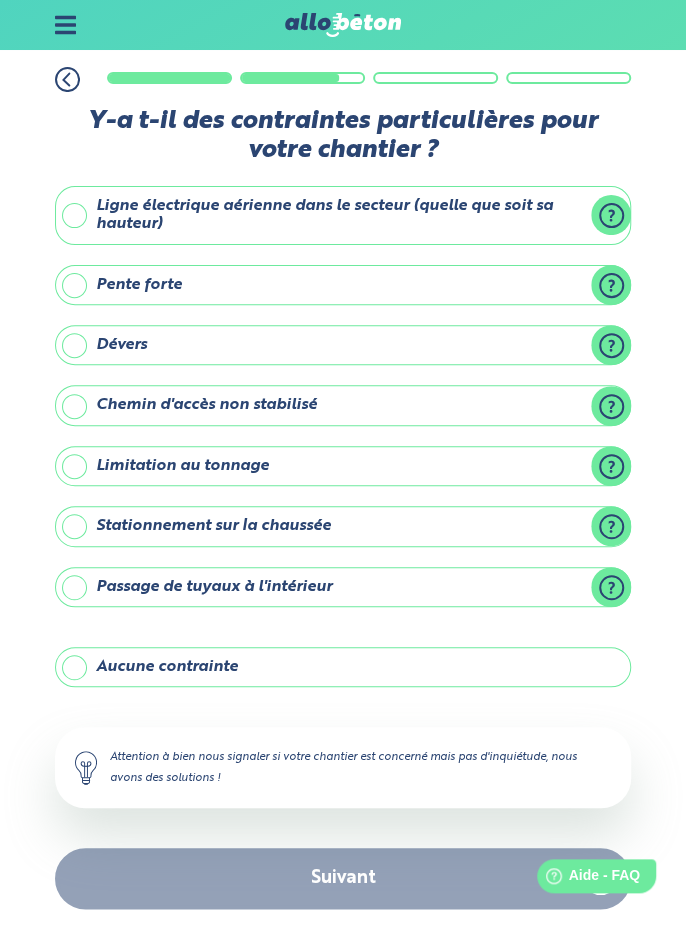 click on "Aucune contrainte" at bounding box center (343, 667) 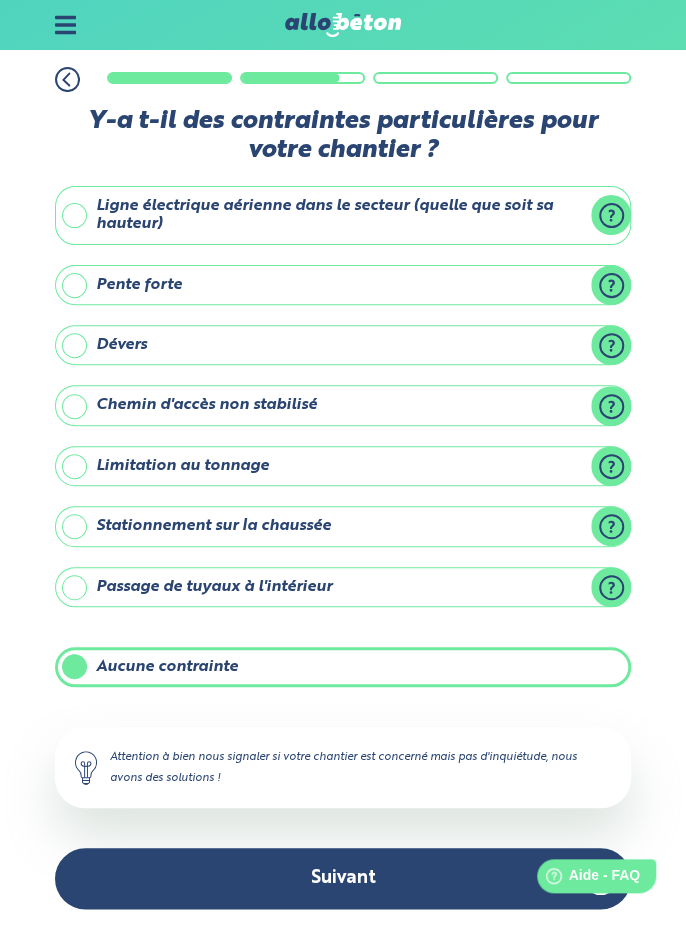 click on "Suivant" at bounding box center (343, 878) 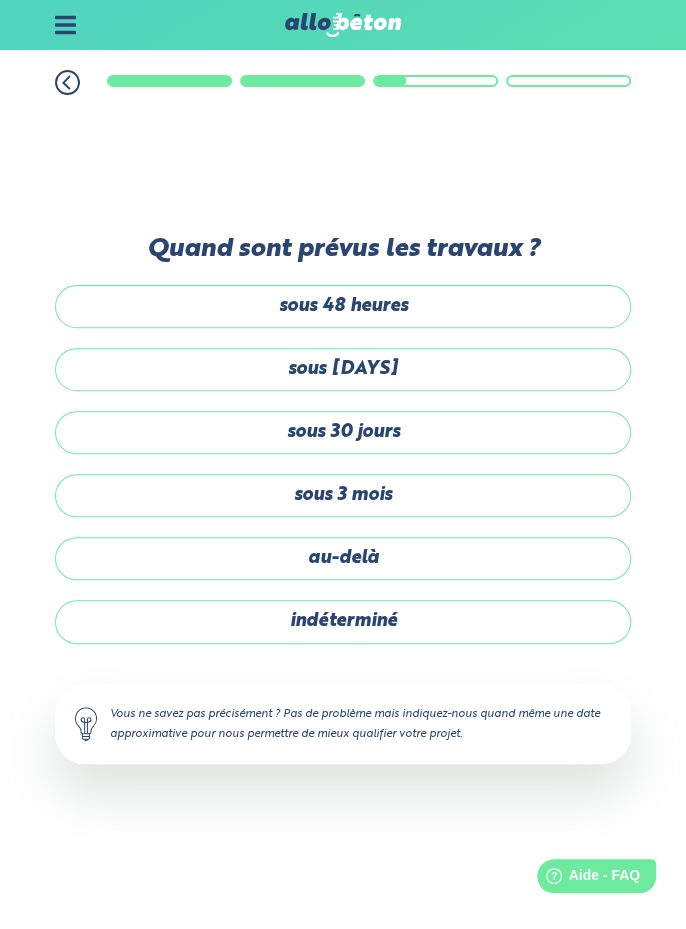 click on "sous 30 jours" at bounding box center (343, 432) 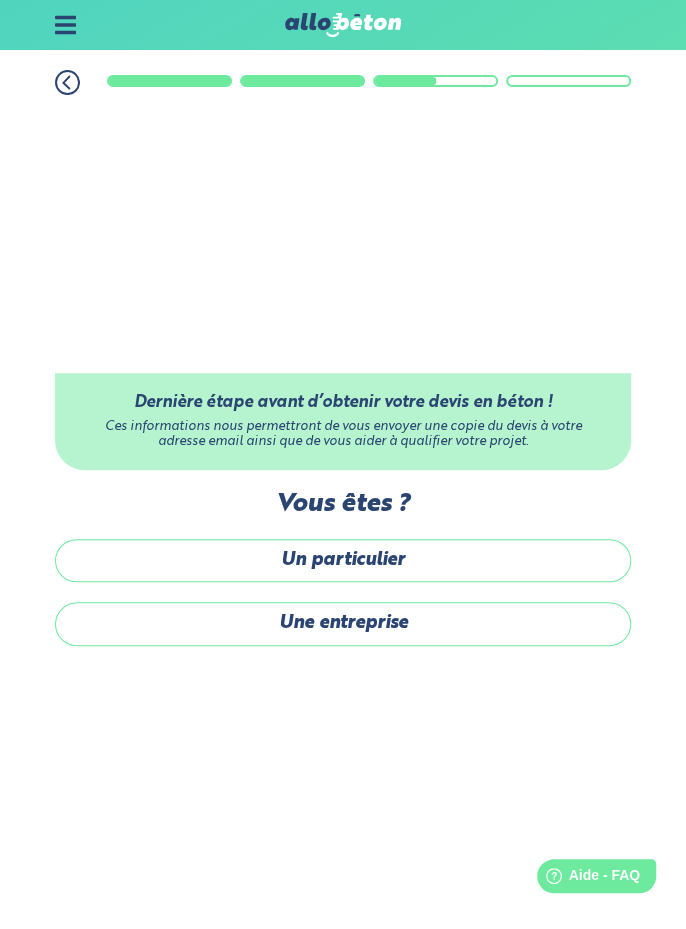 click on "Un particulier" at bounding box center [343, 560] 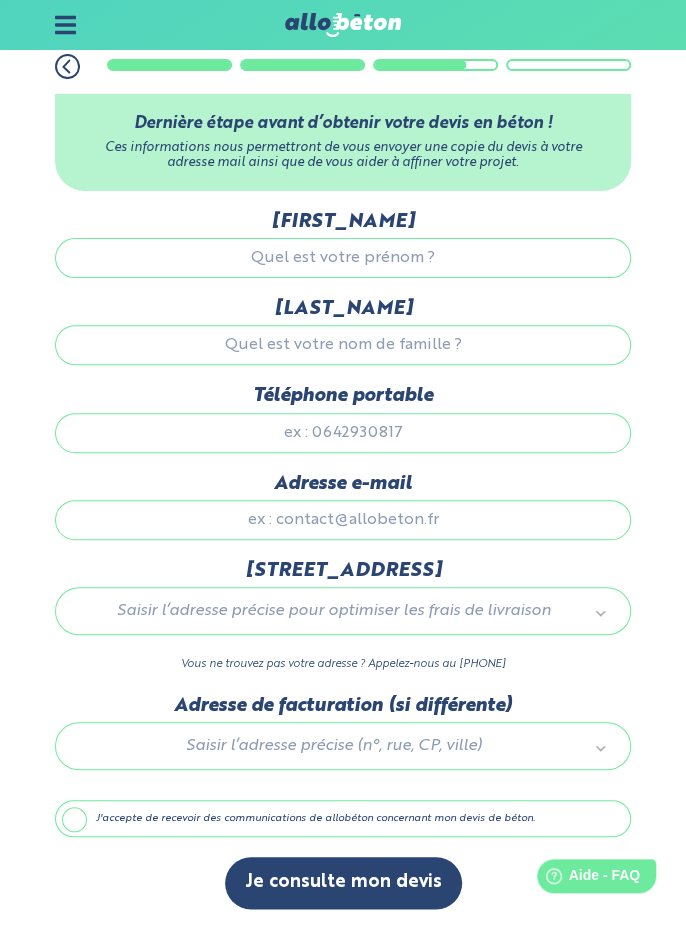 click on "[FIRST_NAME]" at bounding box center [343, 258] 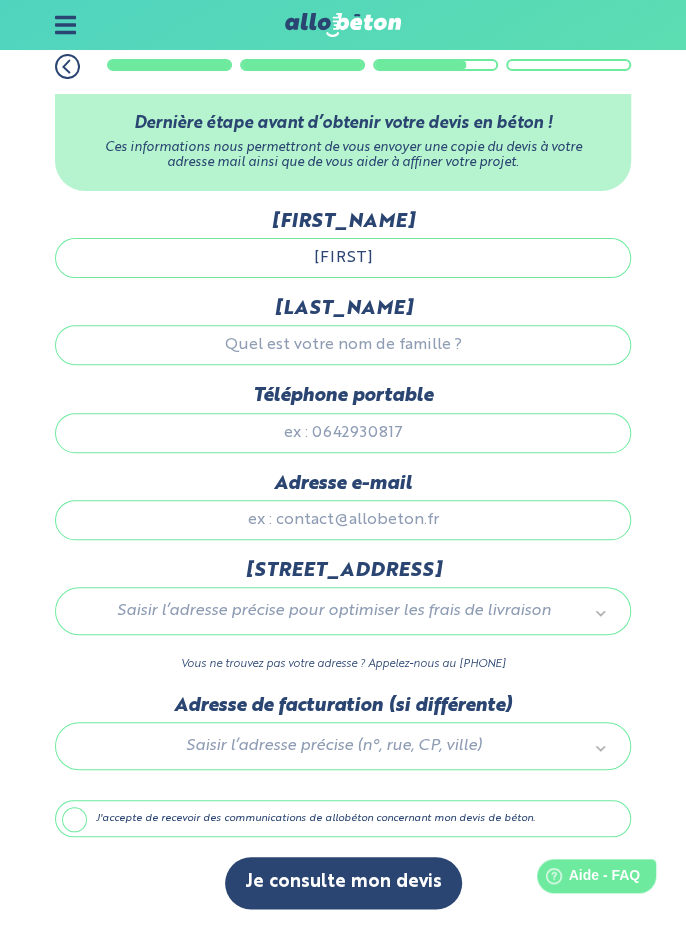 type on "[FIRST]" 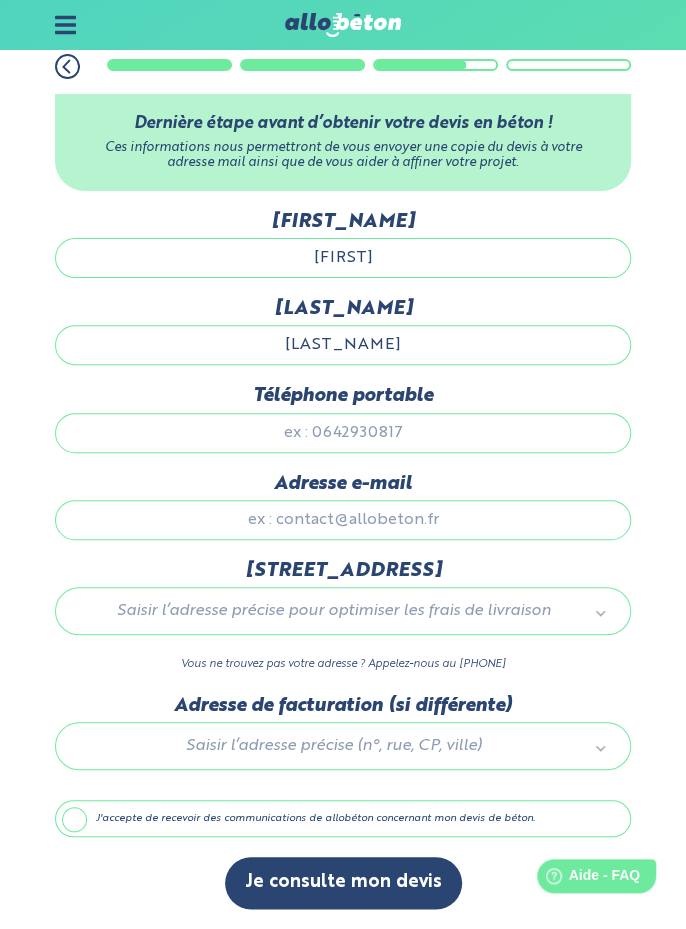 type on "[LAST_NAME]" 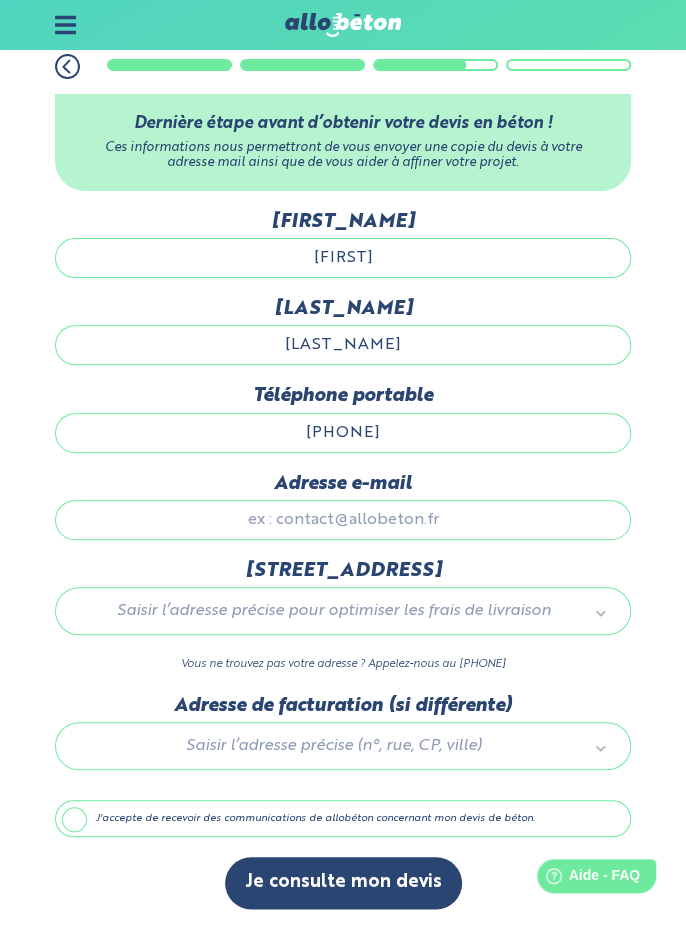 type on "[EMAIL]" 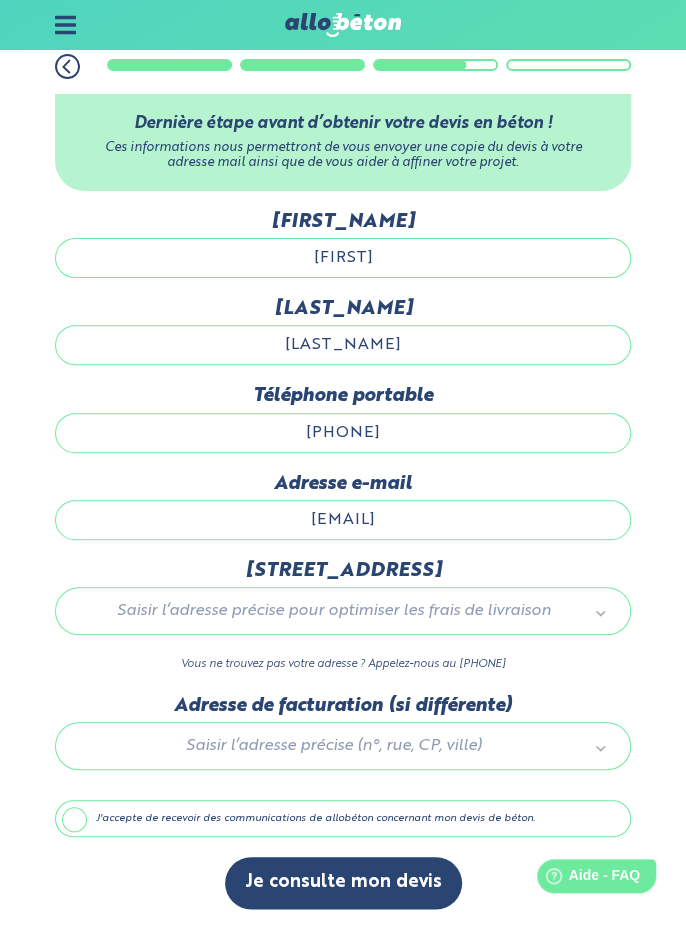 type 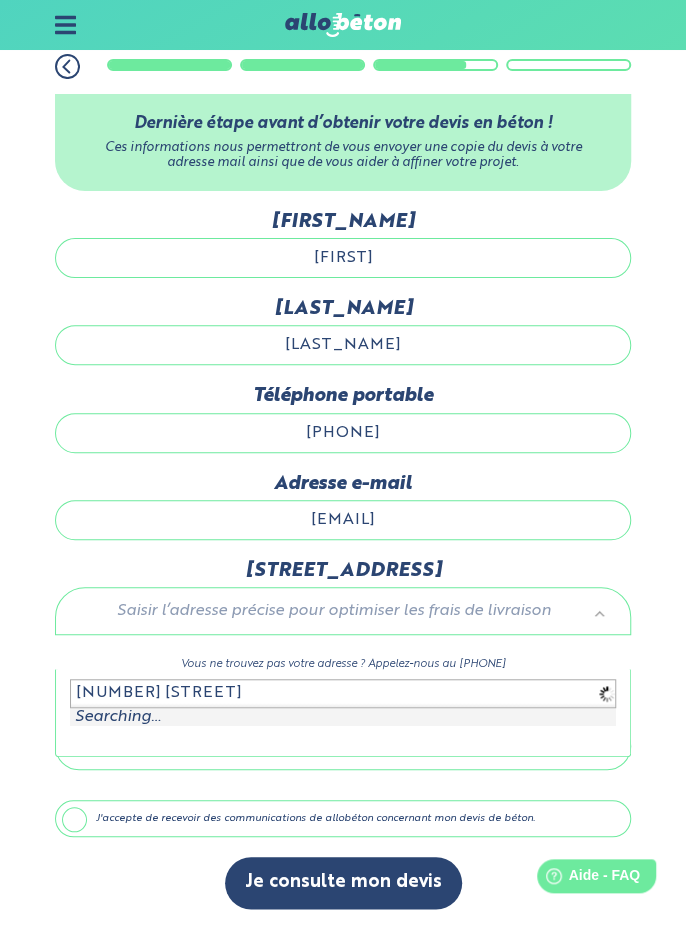 scroll, scrollTop: 96, scrollLeft: 0, axis: vertical 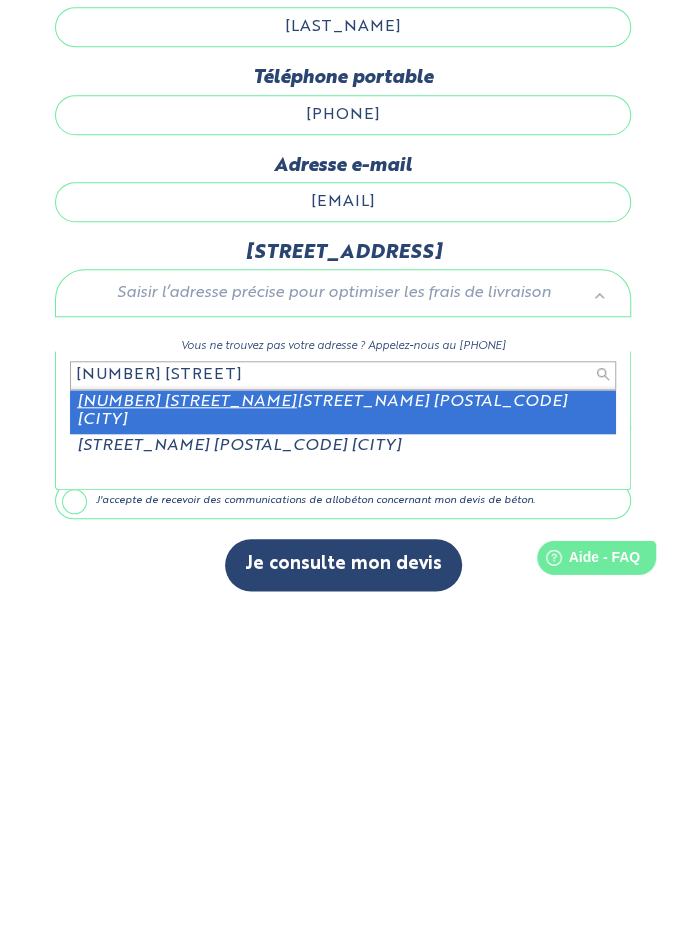 type on "[NUMBER] [STREET]" 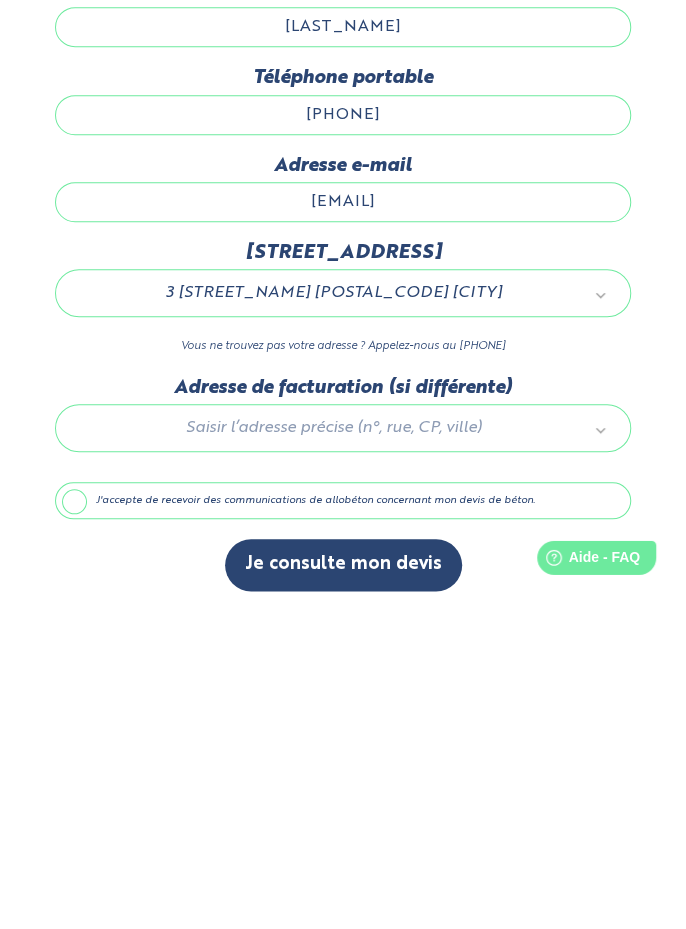 click on "J'accepte de recevoir des communications de allobéton concernant mon devis de béton." at bounding box center [343, 819] 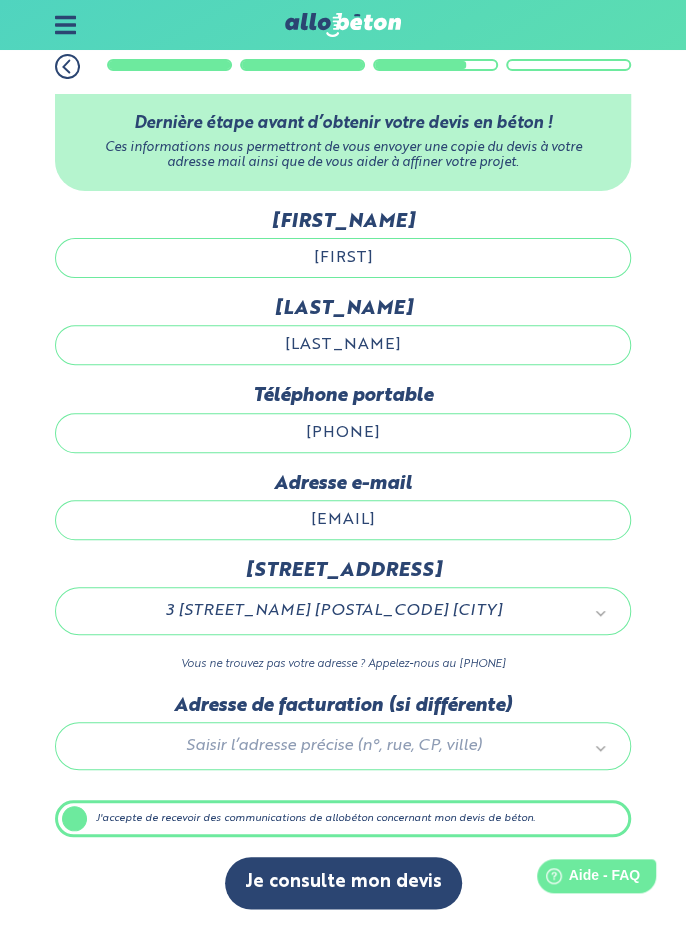 click on "Je consulte mon devis" at bounding box center (343, 882) 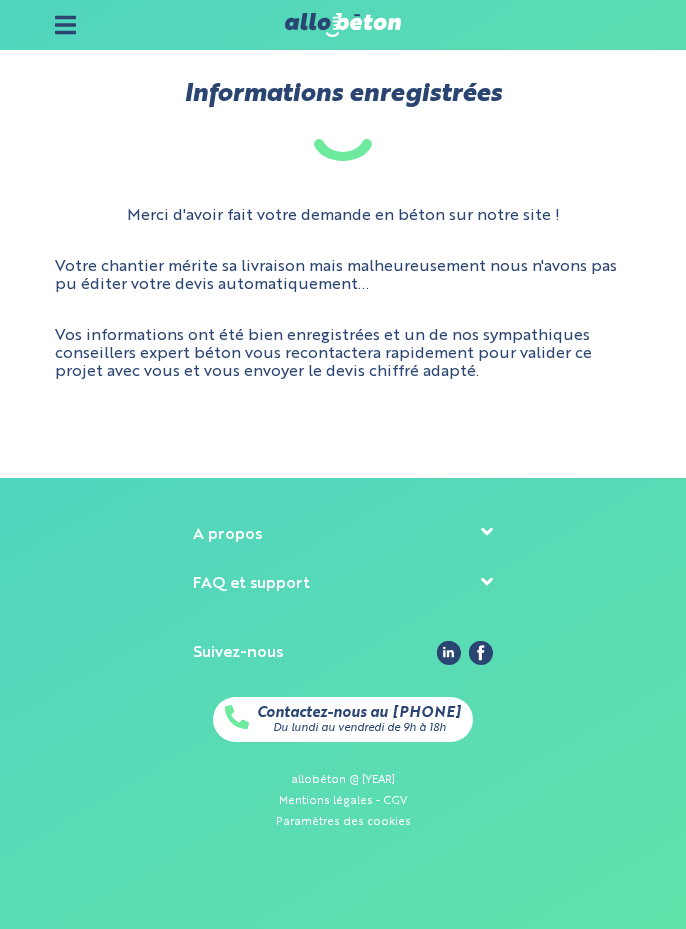 scroll, scrollTop: 0, scrollLeft: 0, axis: both 